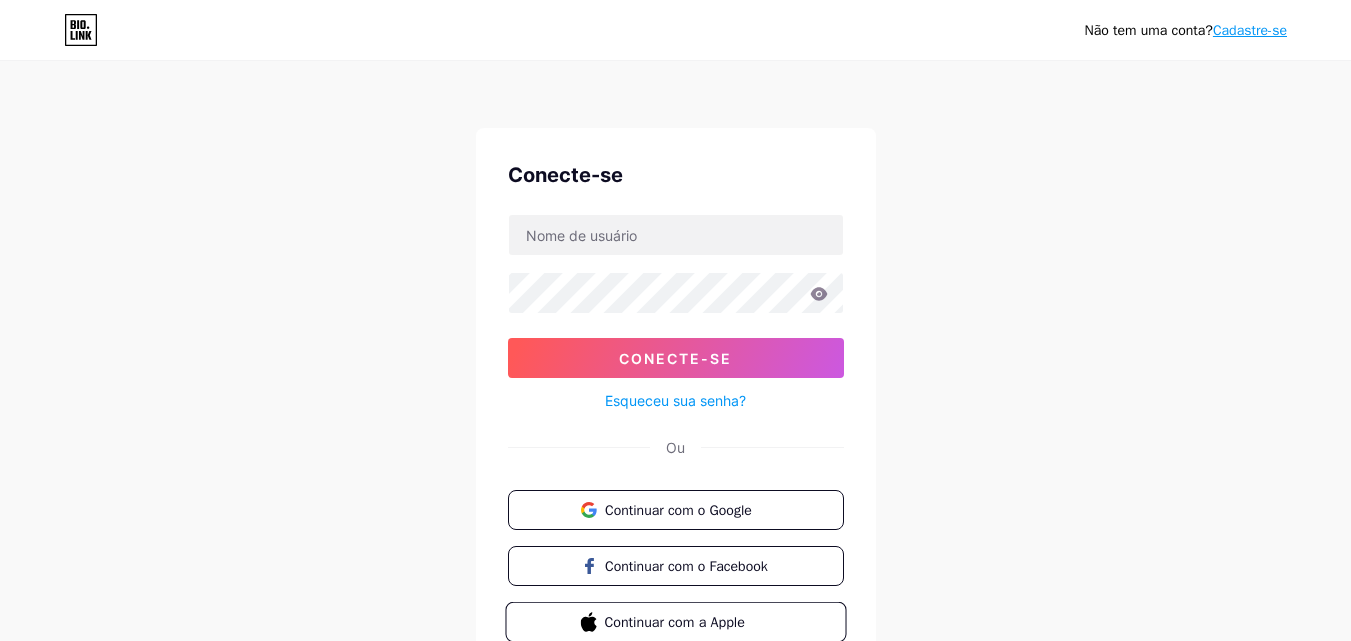 scroll, scrollTop: 96, scrollLeft: 0, axis: vertical 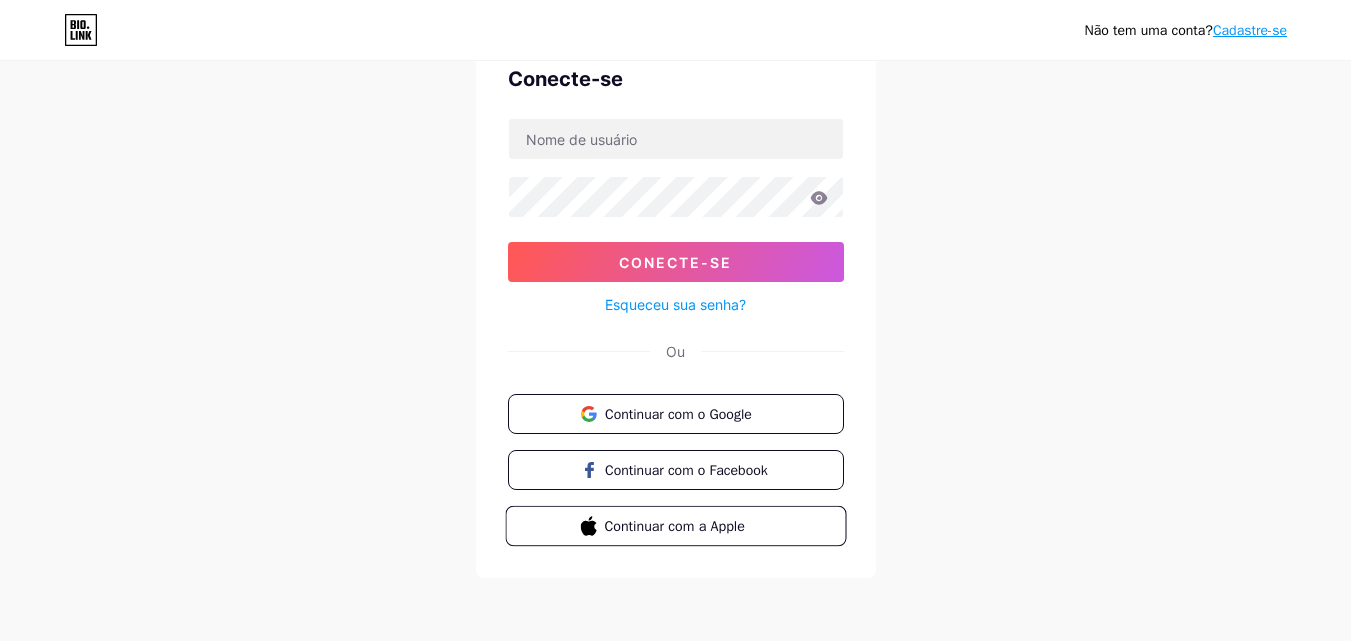 click on "Continuar com a Apple" at bounding box center [674, 525] 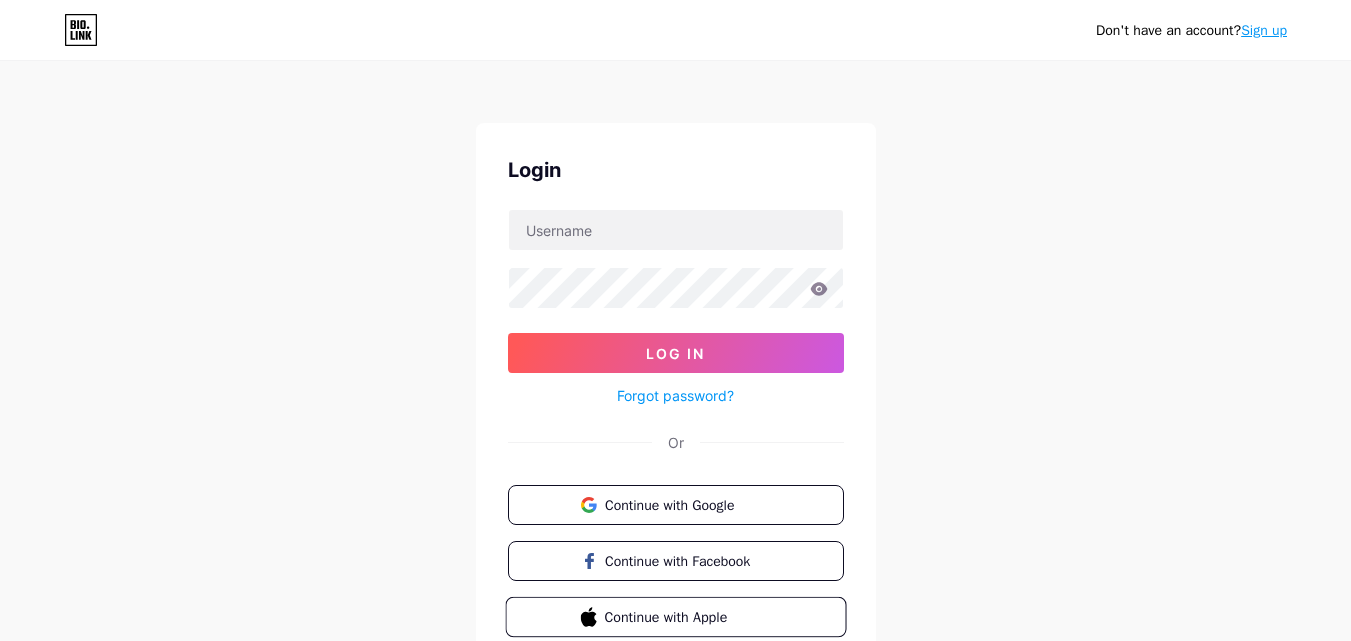 scroll, scrollTop: 0, scrollLeft: 0, axis: both 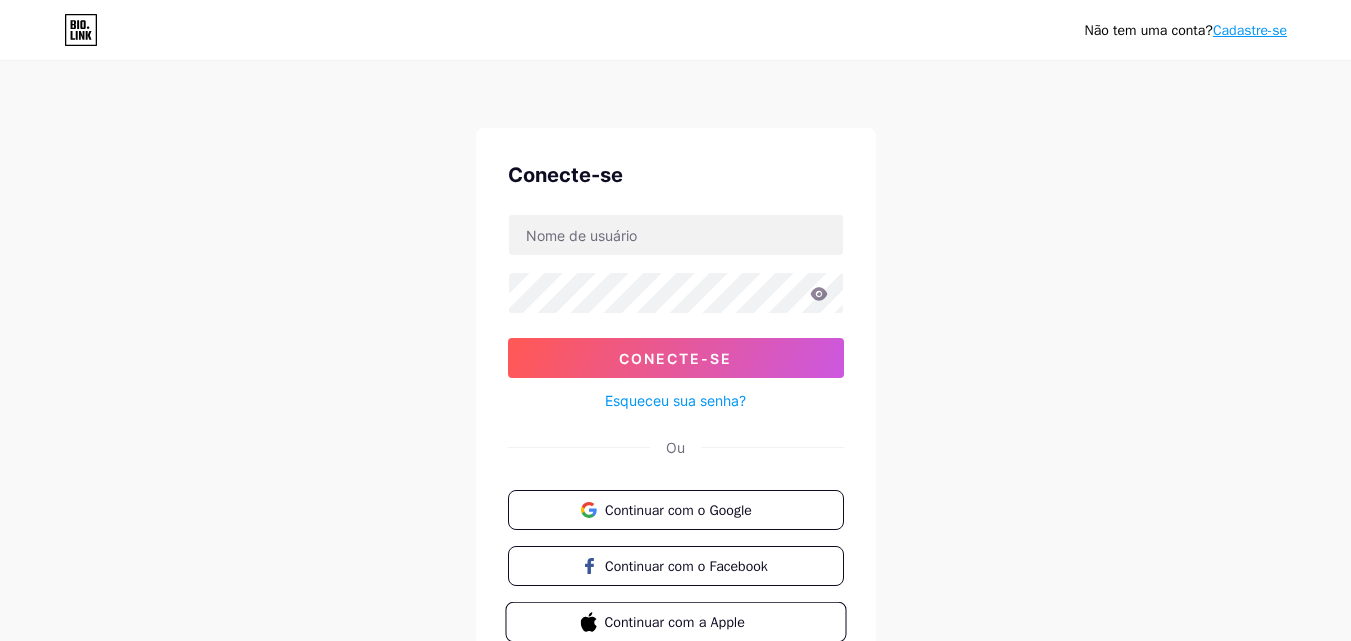 click on "Esqueceu sua senha?" at bounding box center (675, 400) 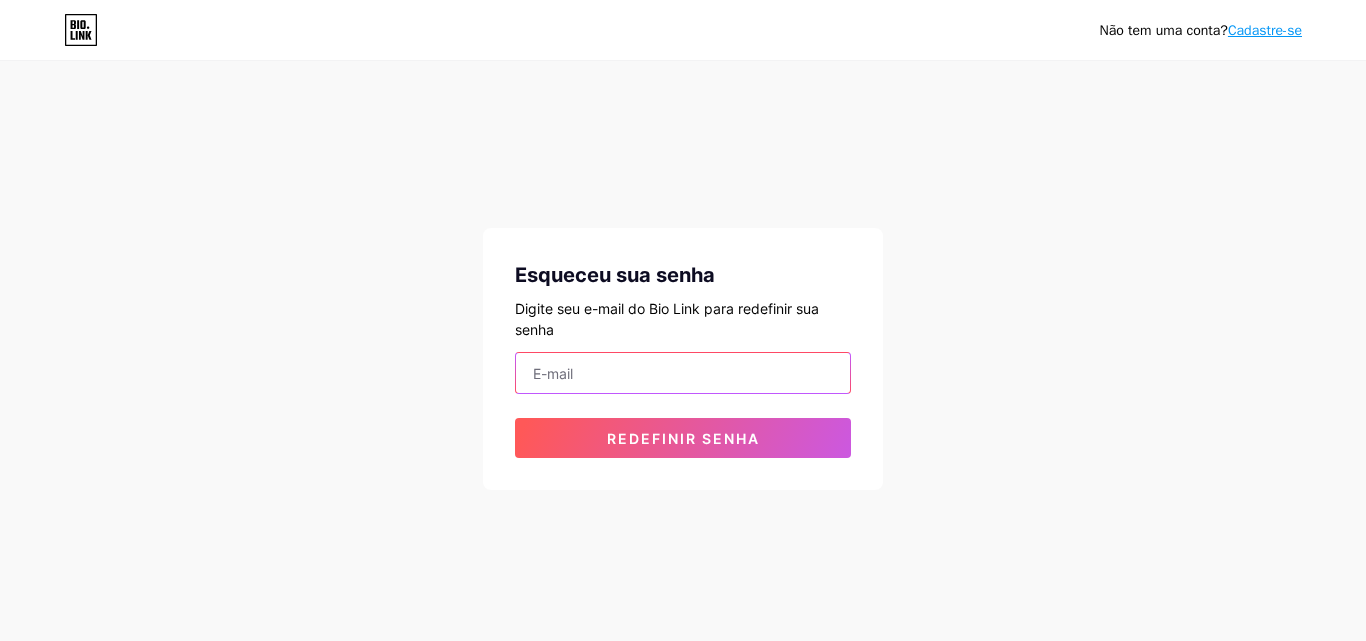 click at bounding box center (683, 373) 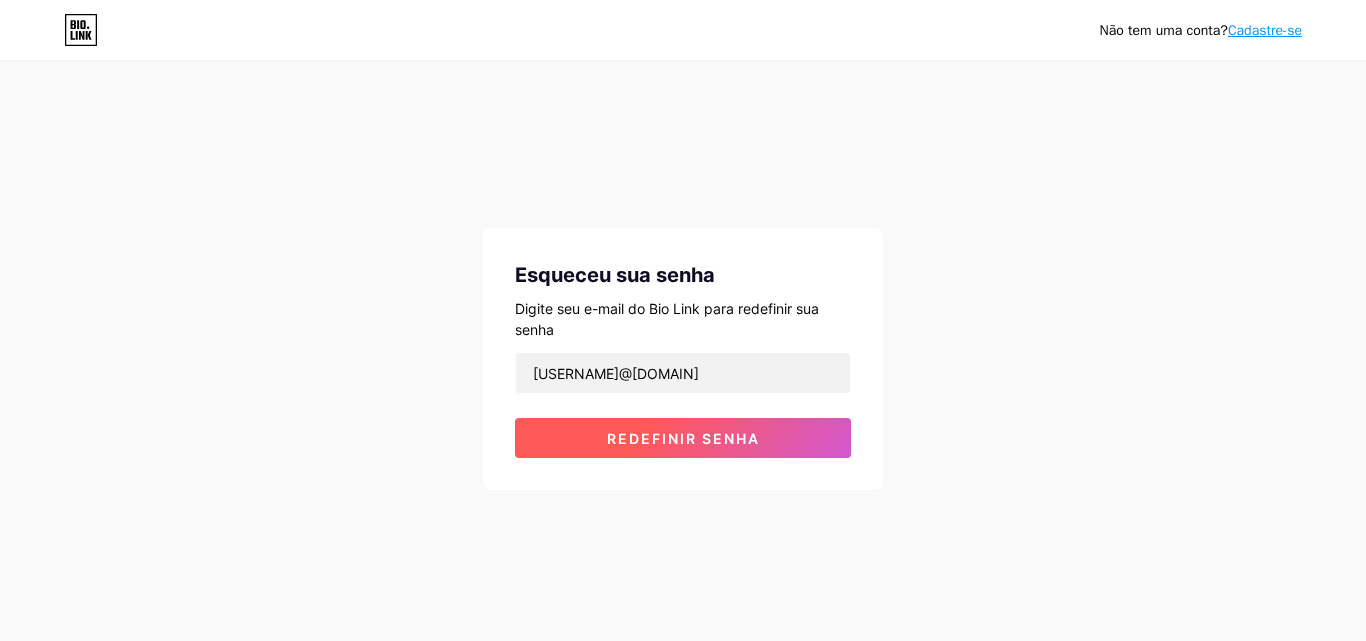 click on "Redefinir senha" at bounding box center [683, 438] 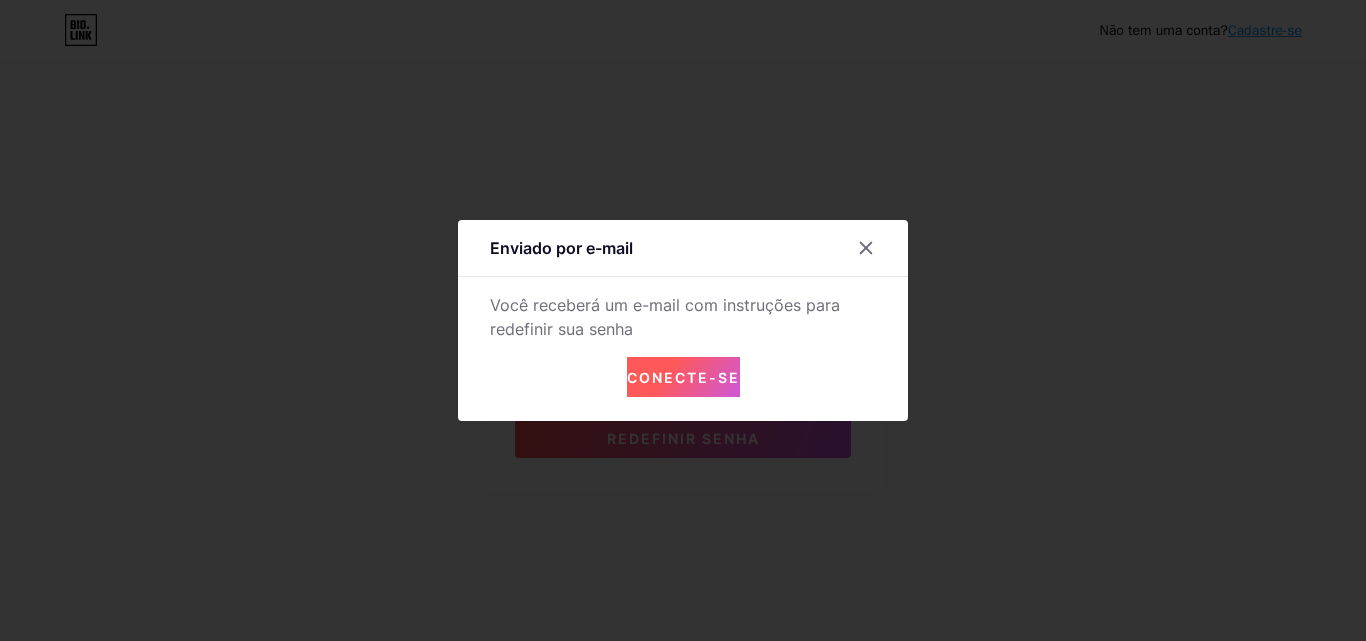 click on "Conecte-se" at bounding box center (683, 377) 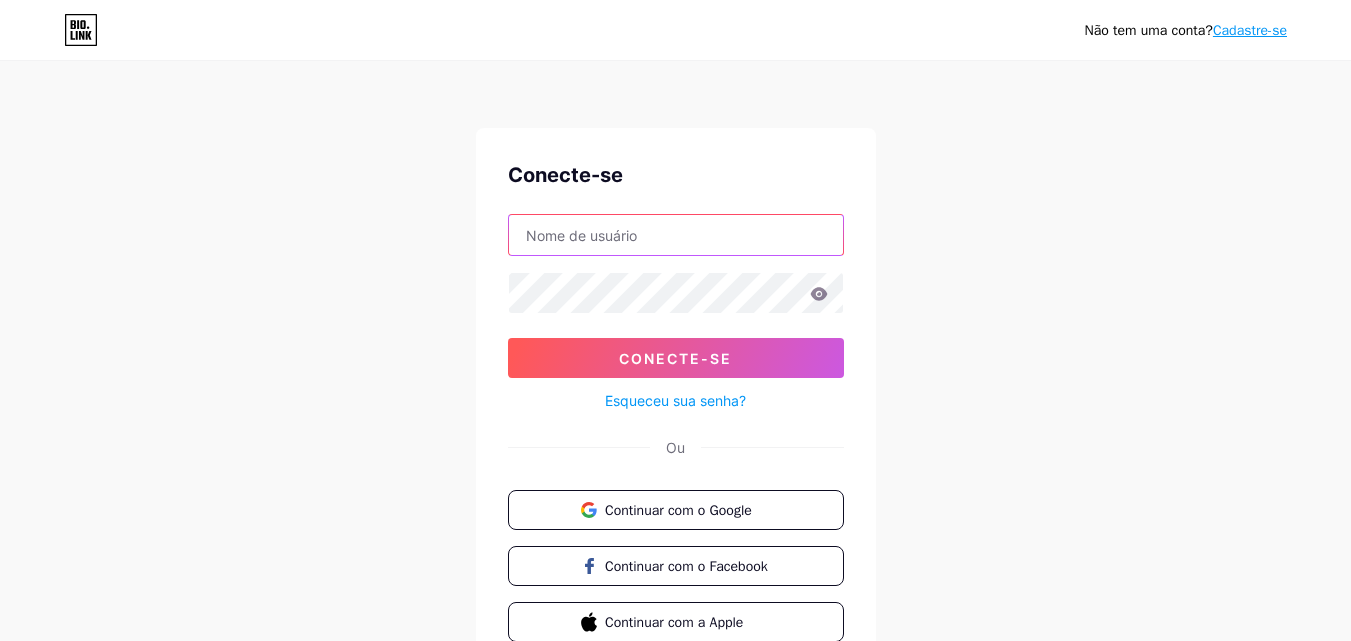 click at bounding box center (676, 235) 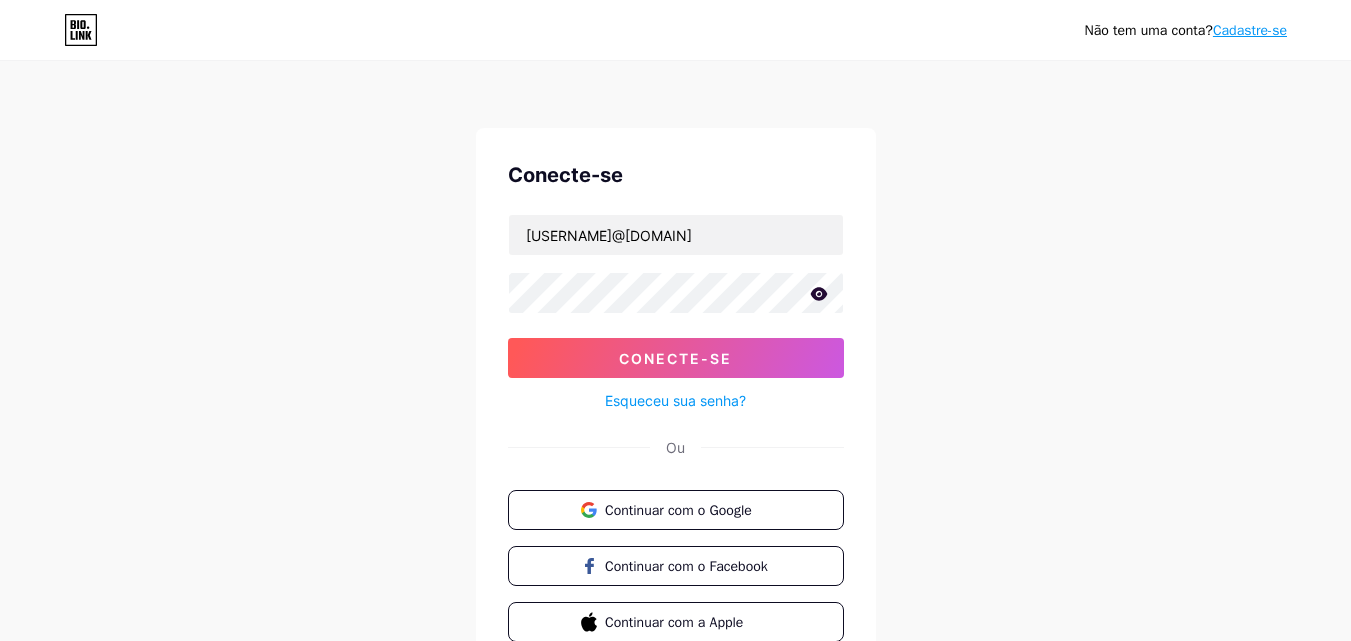 click 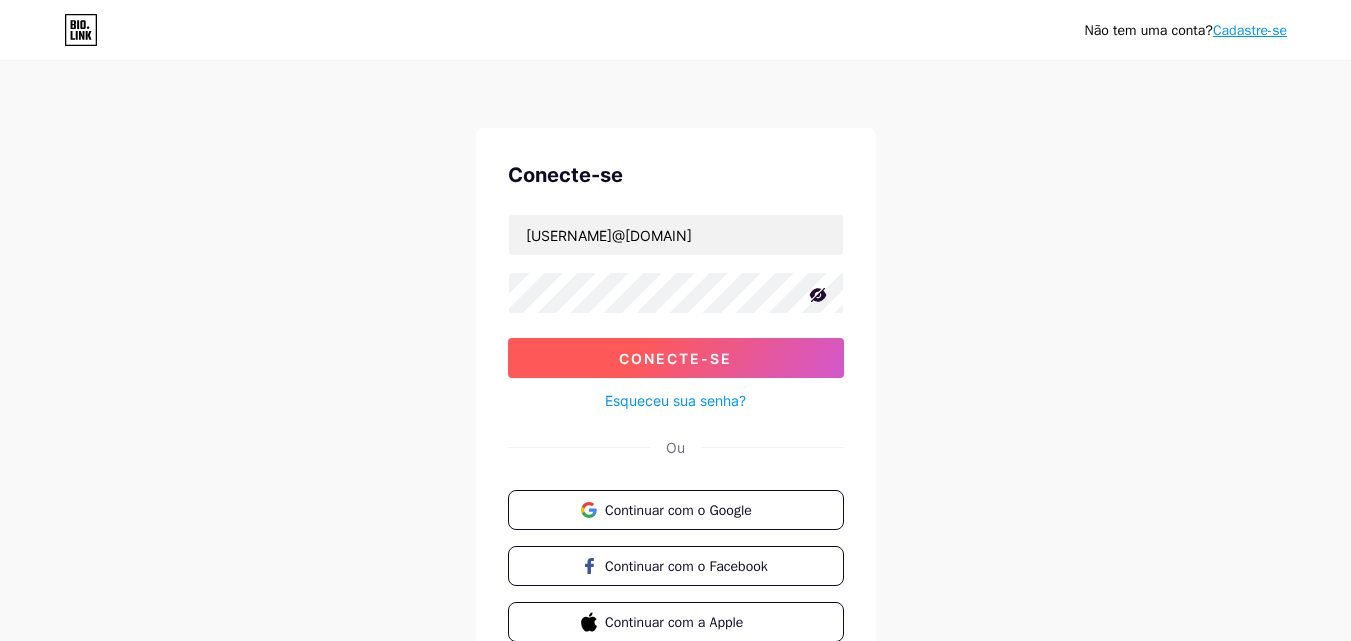 click on "Conecte-se" at bounding box center [675, 358] 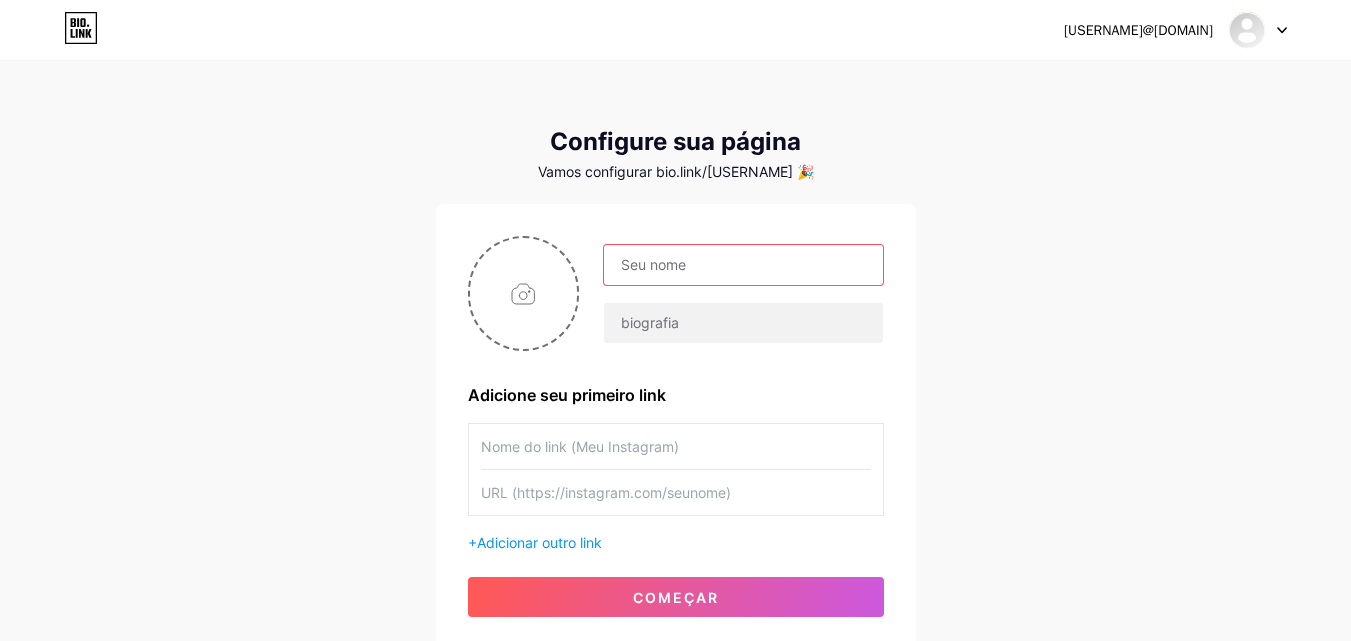 click at bounding box center (743, 265) 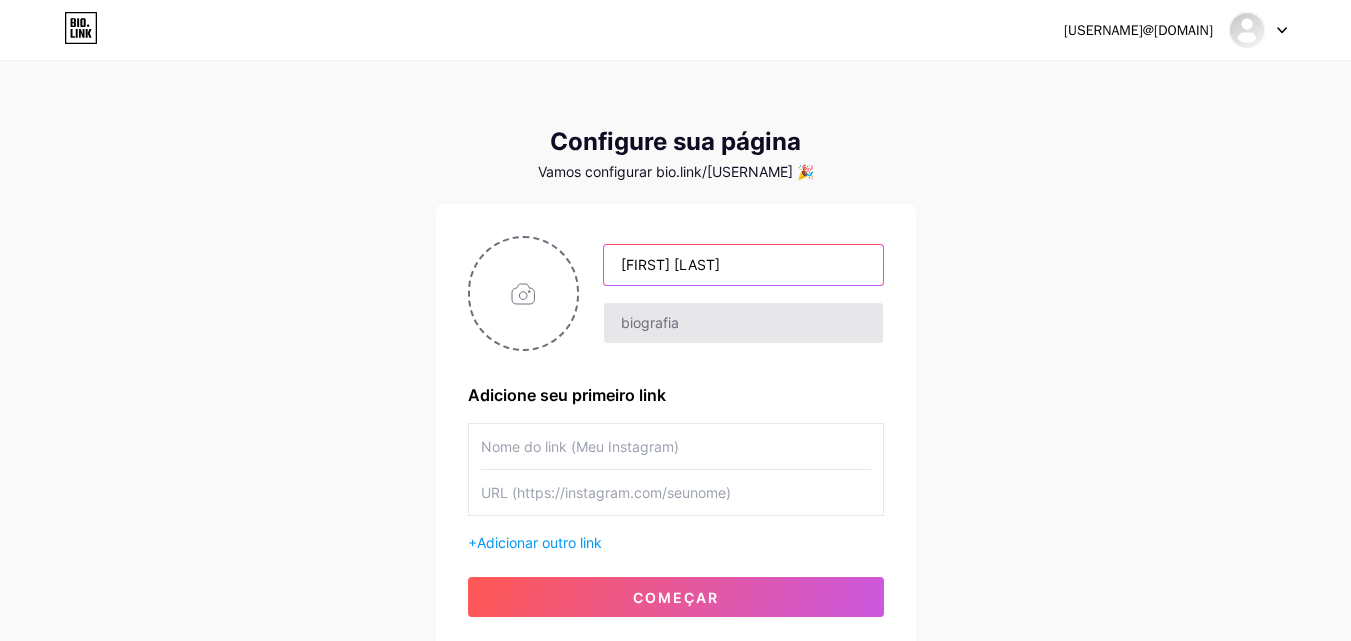 type on "[FIRST] [LAST]" 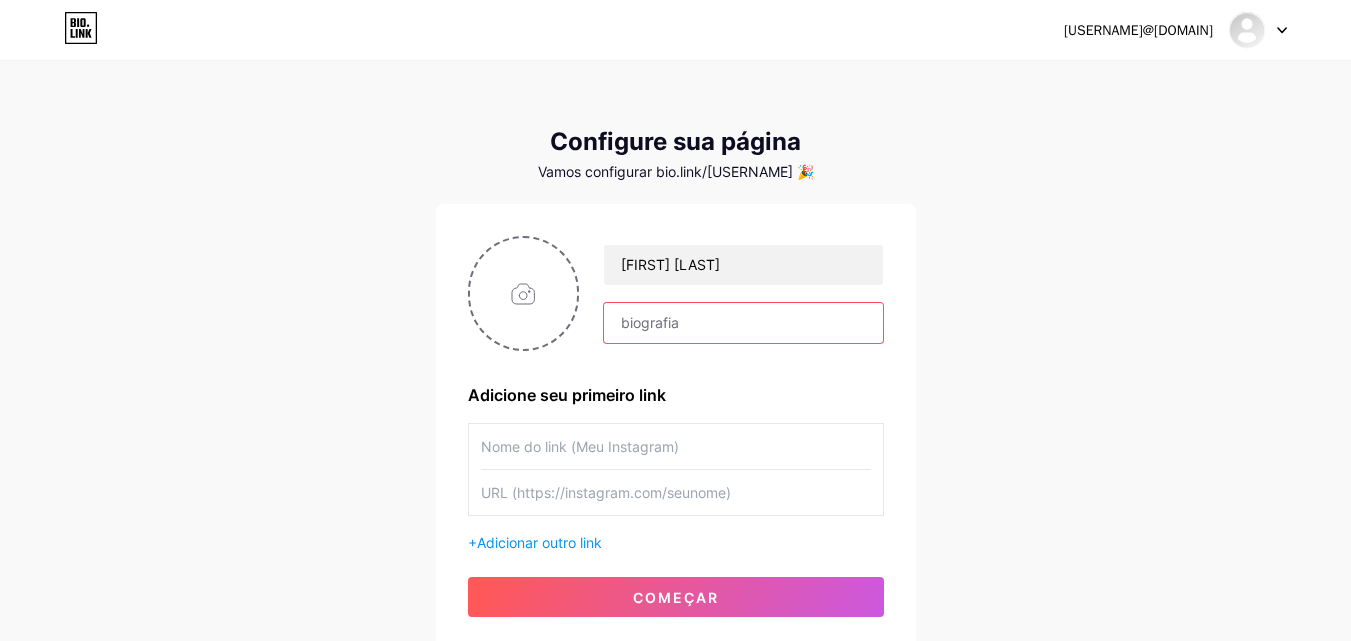click at bounding box center [743, 323] 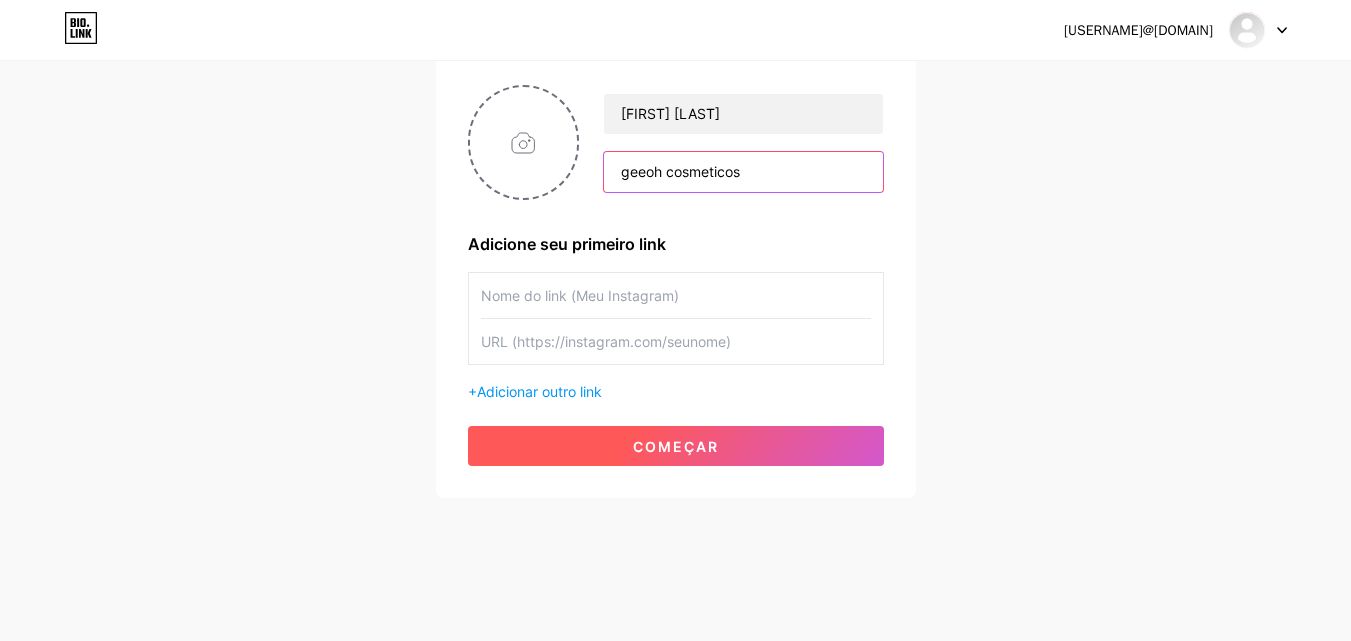 scroll, scrollTop: 152, scrollLeft: 0, axis: vertical 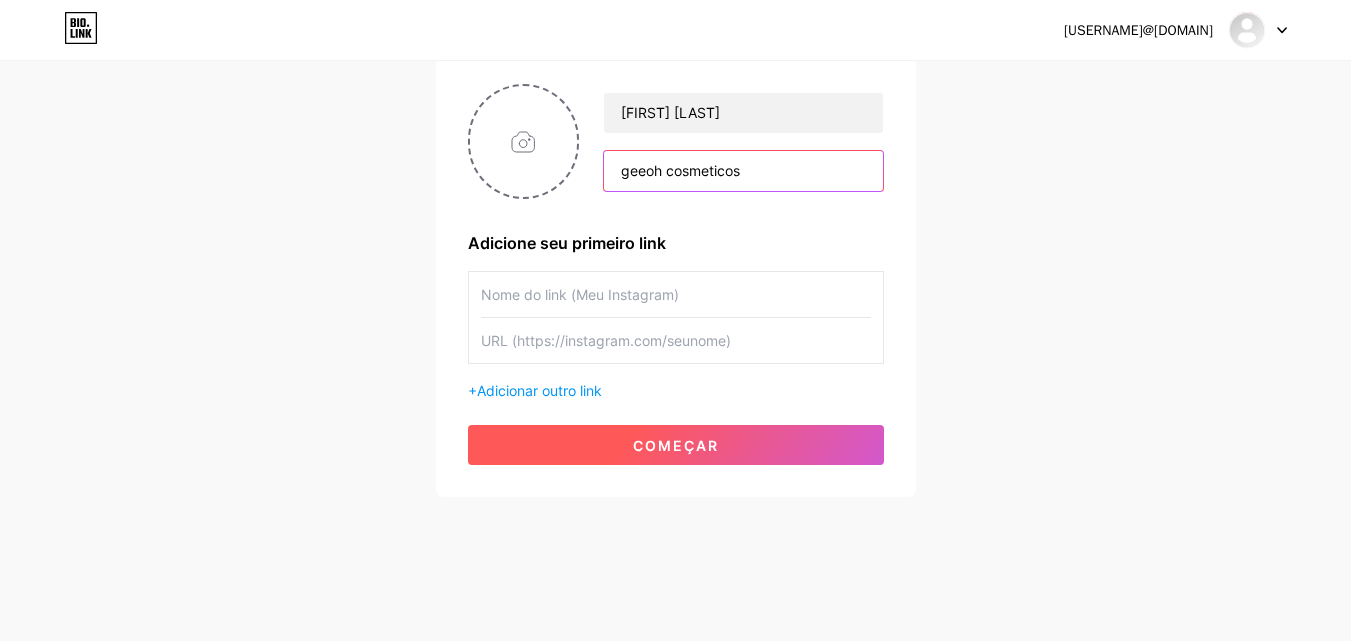 type on "geeoh cosmeticos" 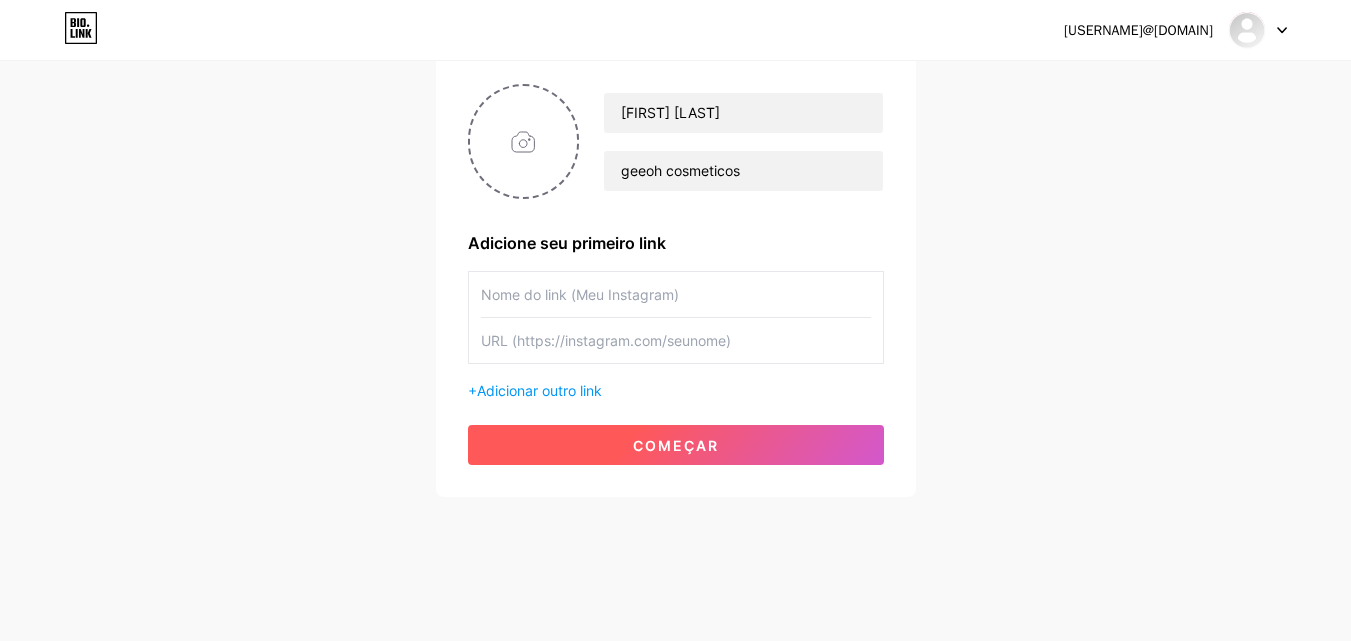 click on "começar" at bounding box center (676, 445) 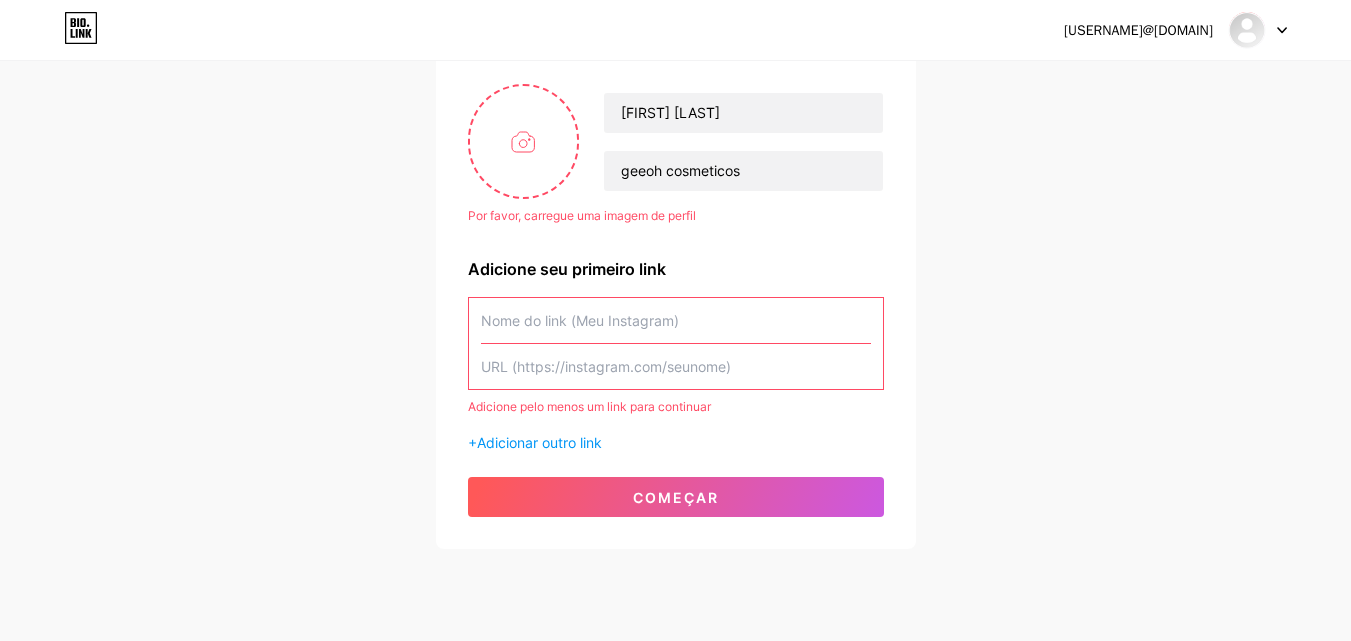 click at bounding box center (676, 320) 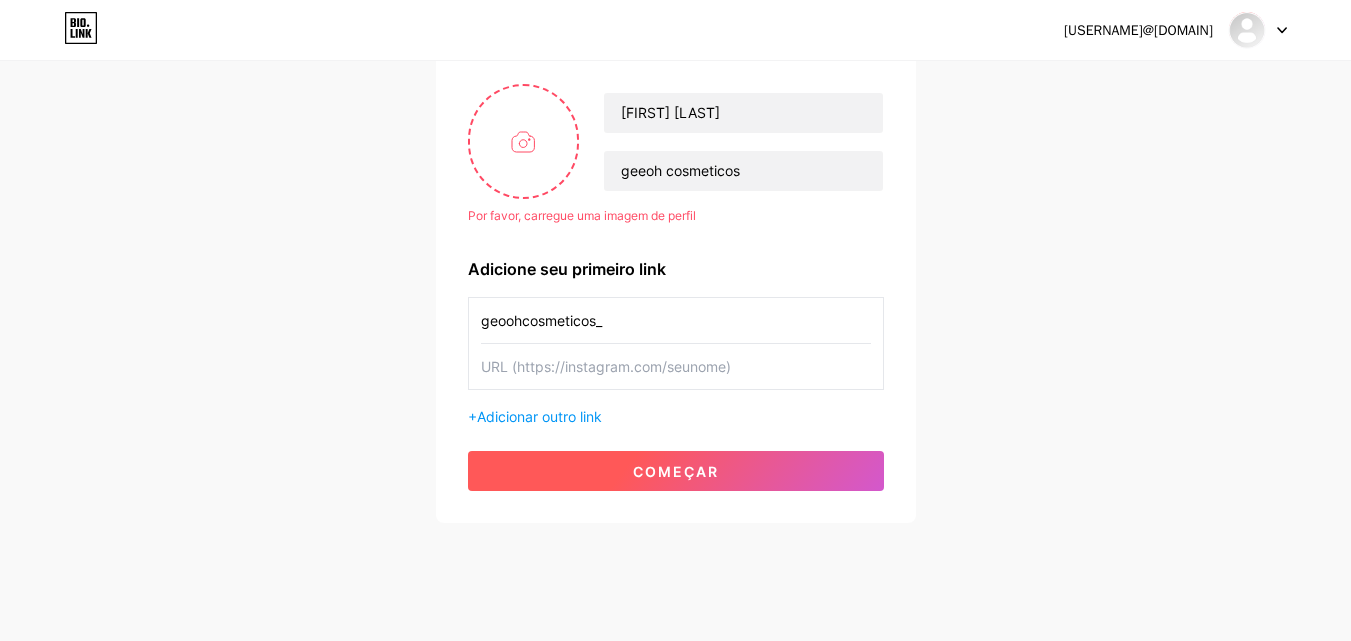 type on "geoohcosmeticos_" 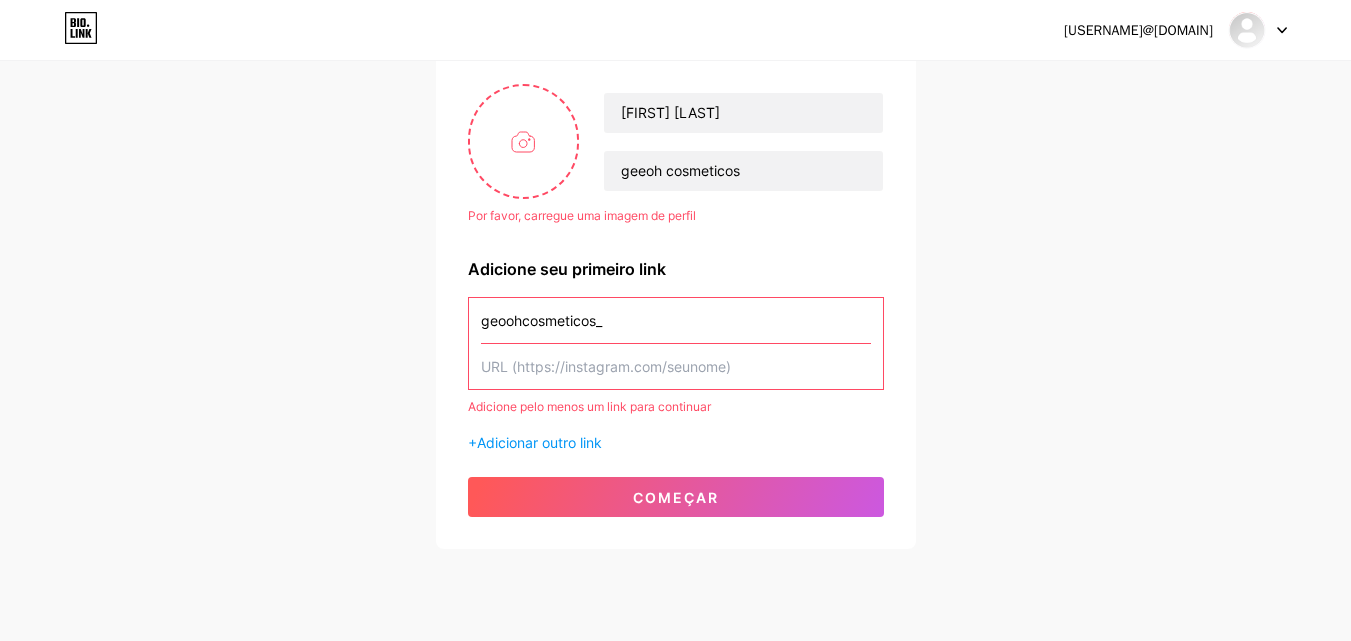 click at bounding box center [676, 366] 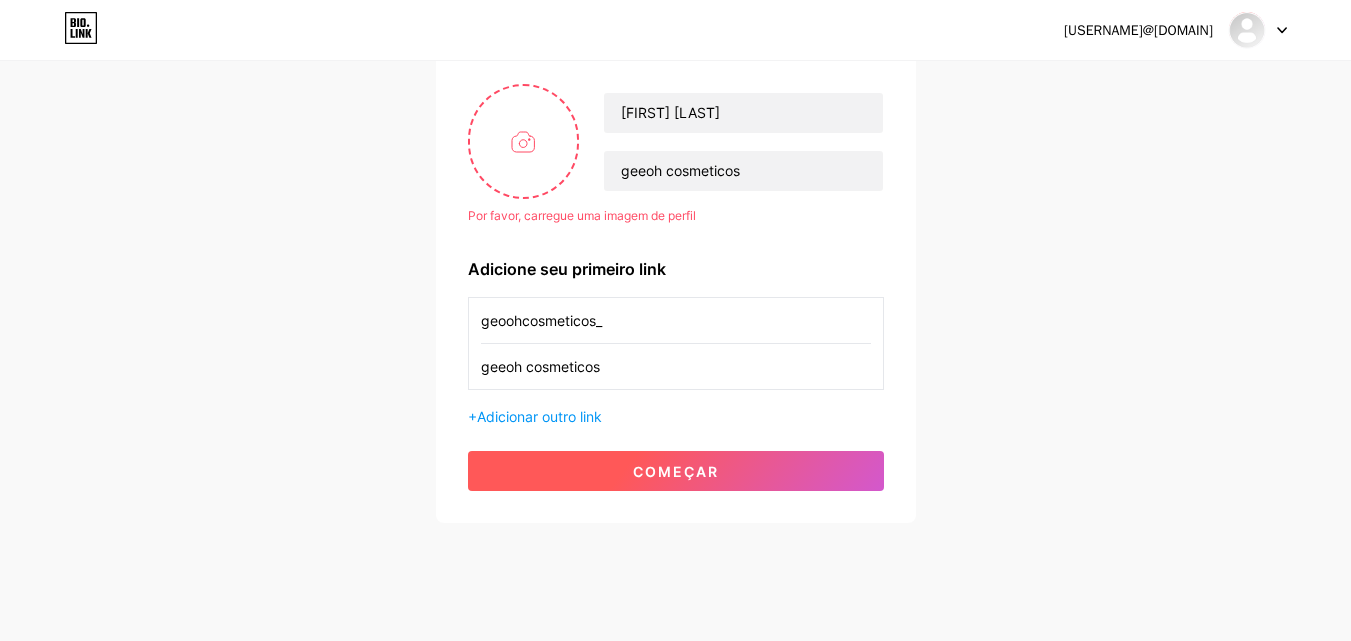 click on "começar" at bounding box center (676, 471) 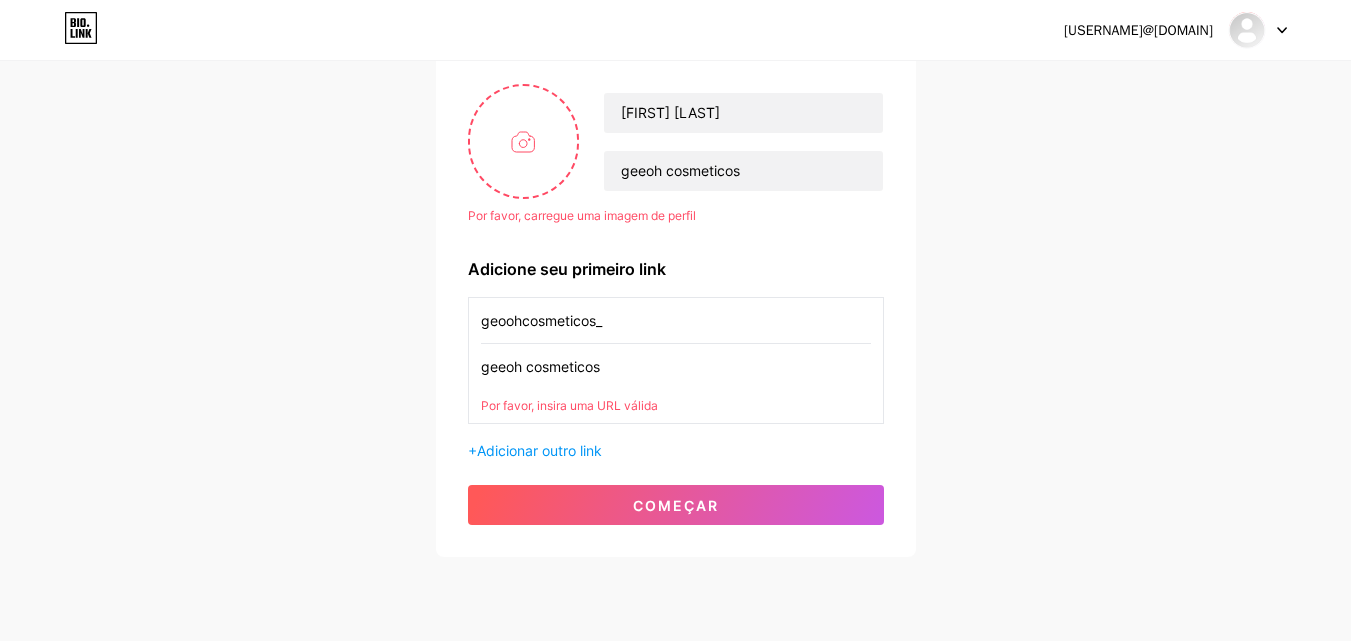 click on "geeoh cosmeticos" at bounding box center (676, 366) 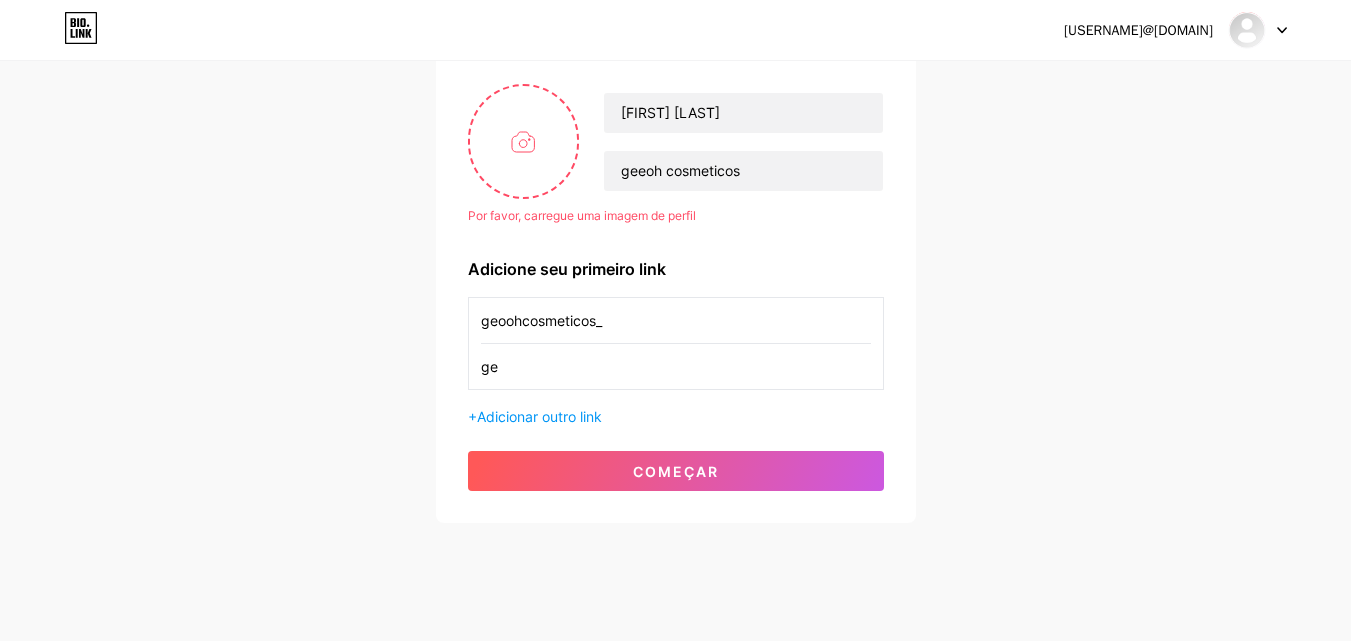 type on "g" 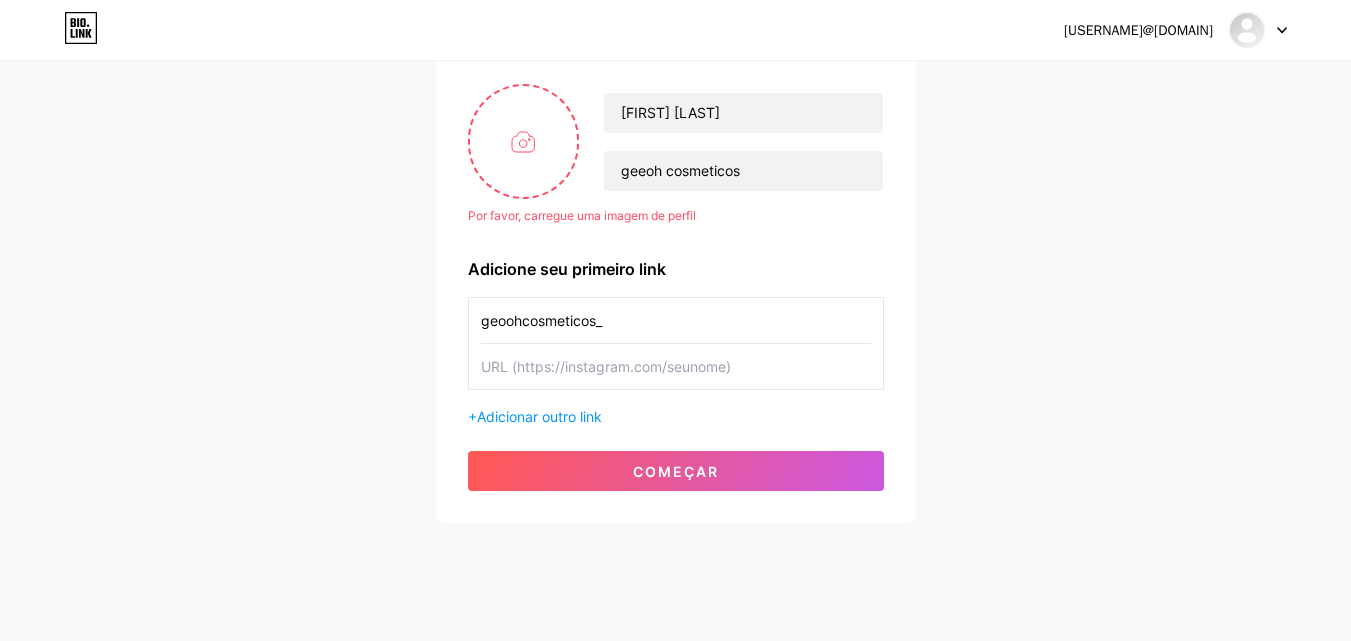 type 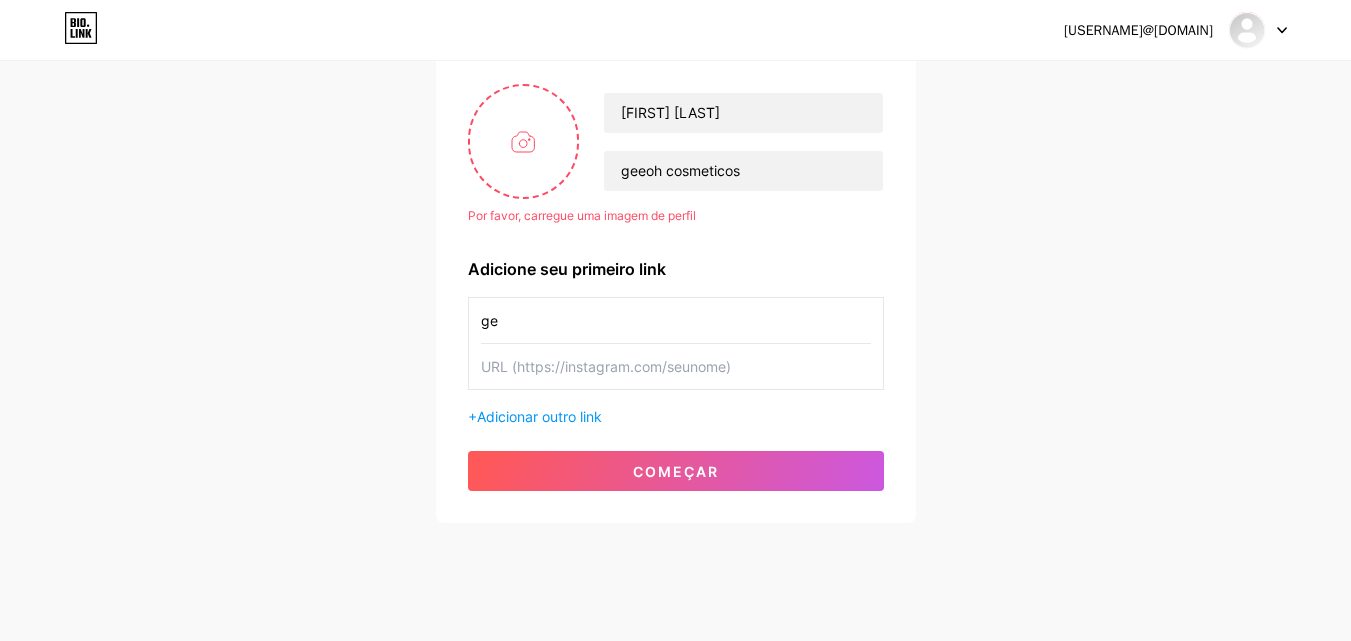 type on "g" 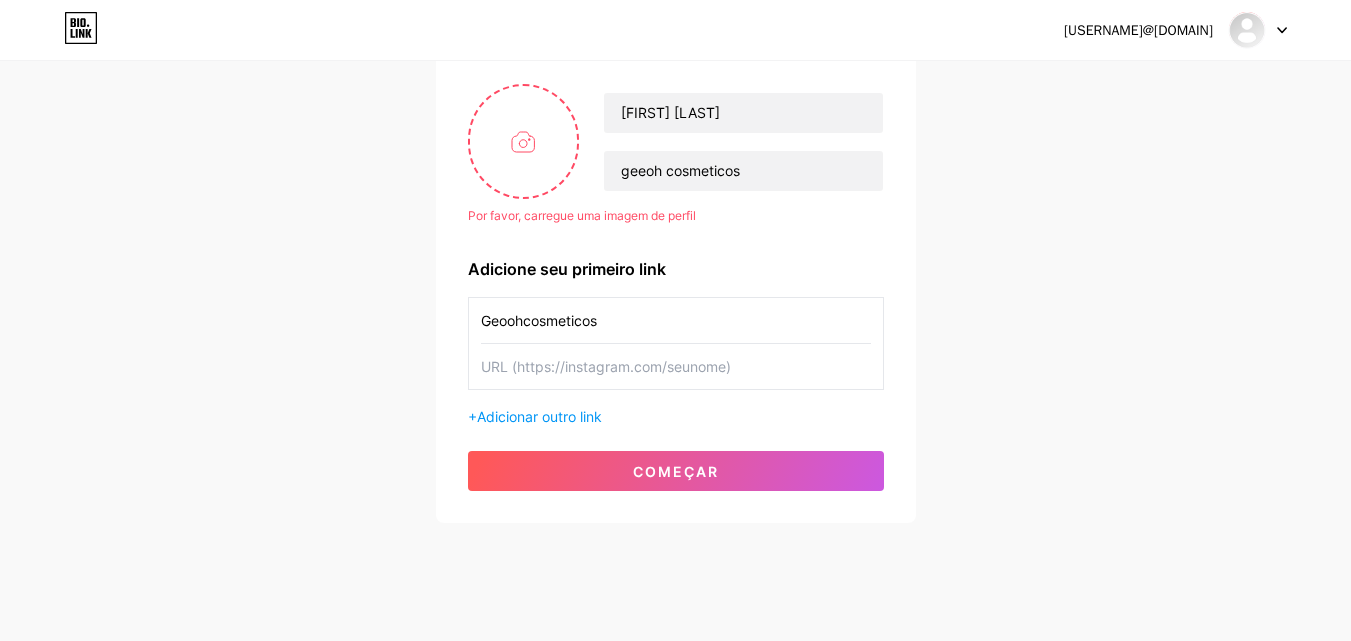 type on "Geoohcosmeticos" 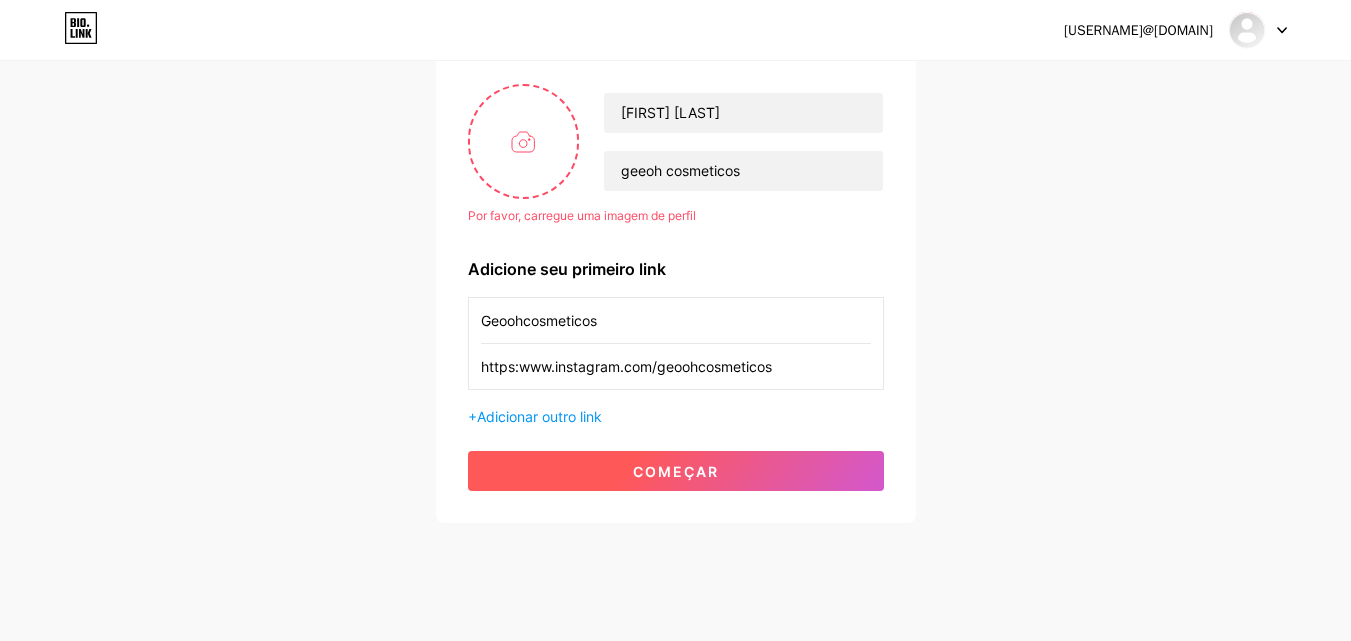type on "https:www.instagram.com/geoohcosmeticos" 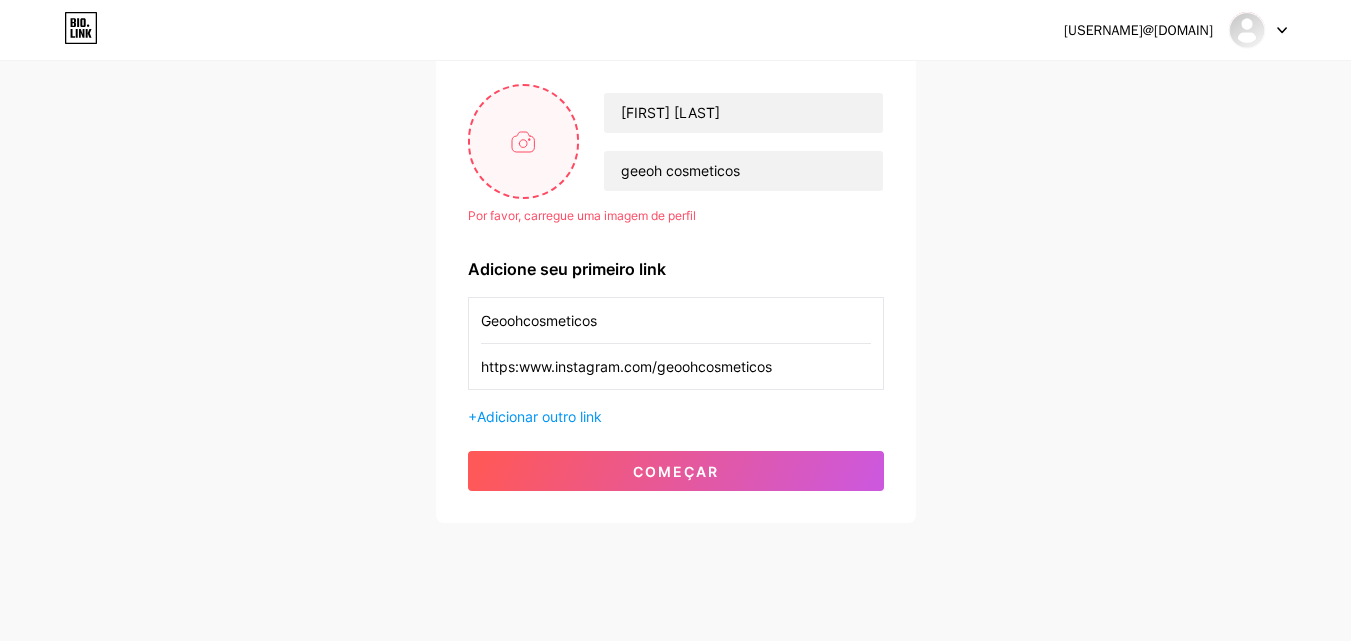 click at bounding box center [524, 141] 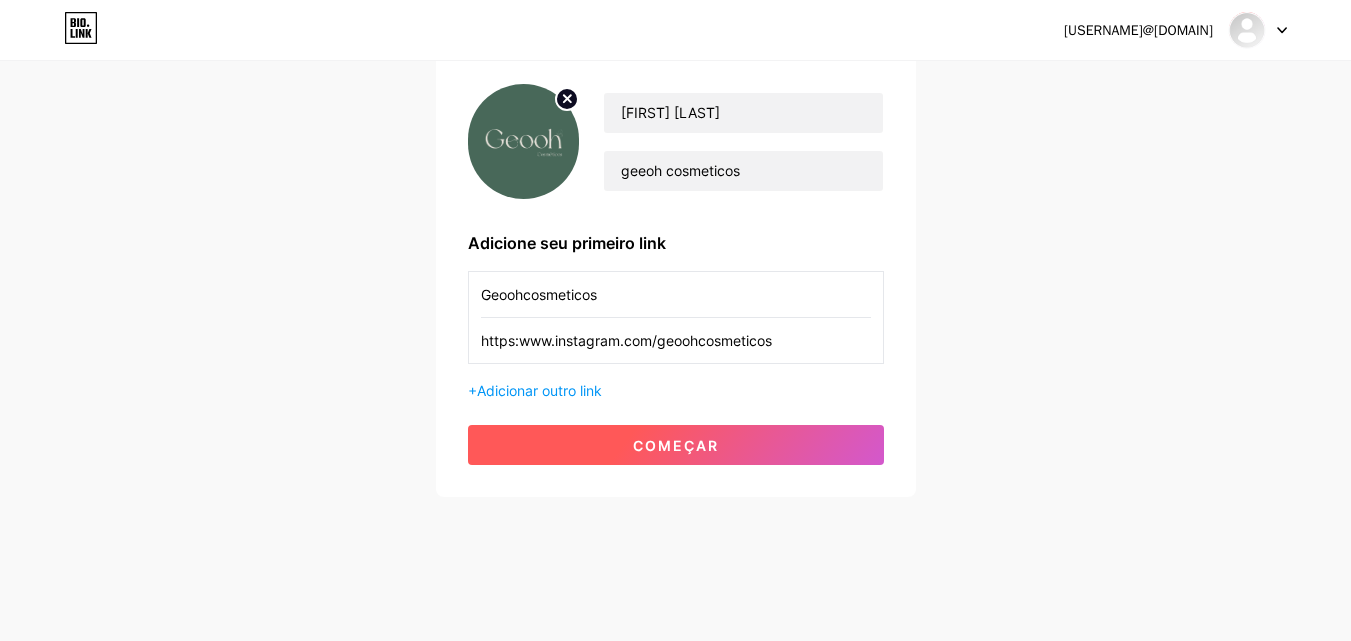 click on "começar" at bounding box center (676, 445) 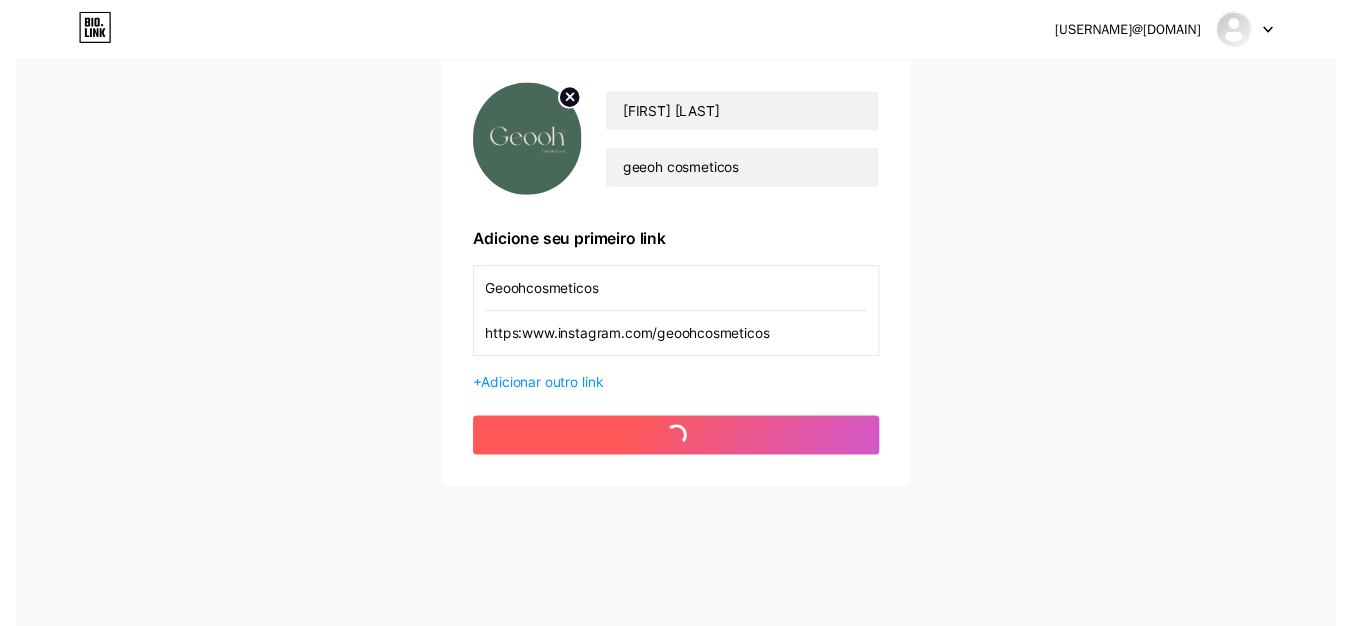 scroll, scrollTop: 0, scrollLeft: 0, axis: both 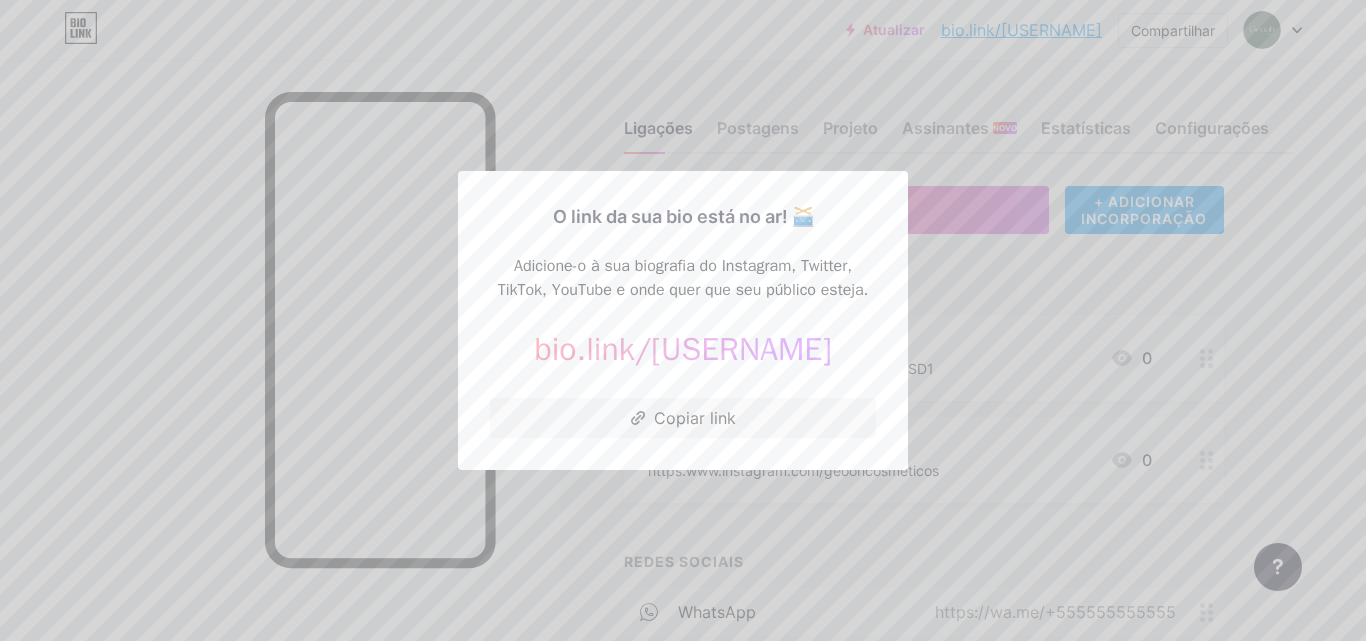 click at bounding box center [683, 320] 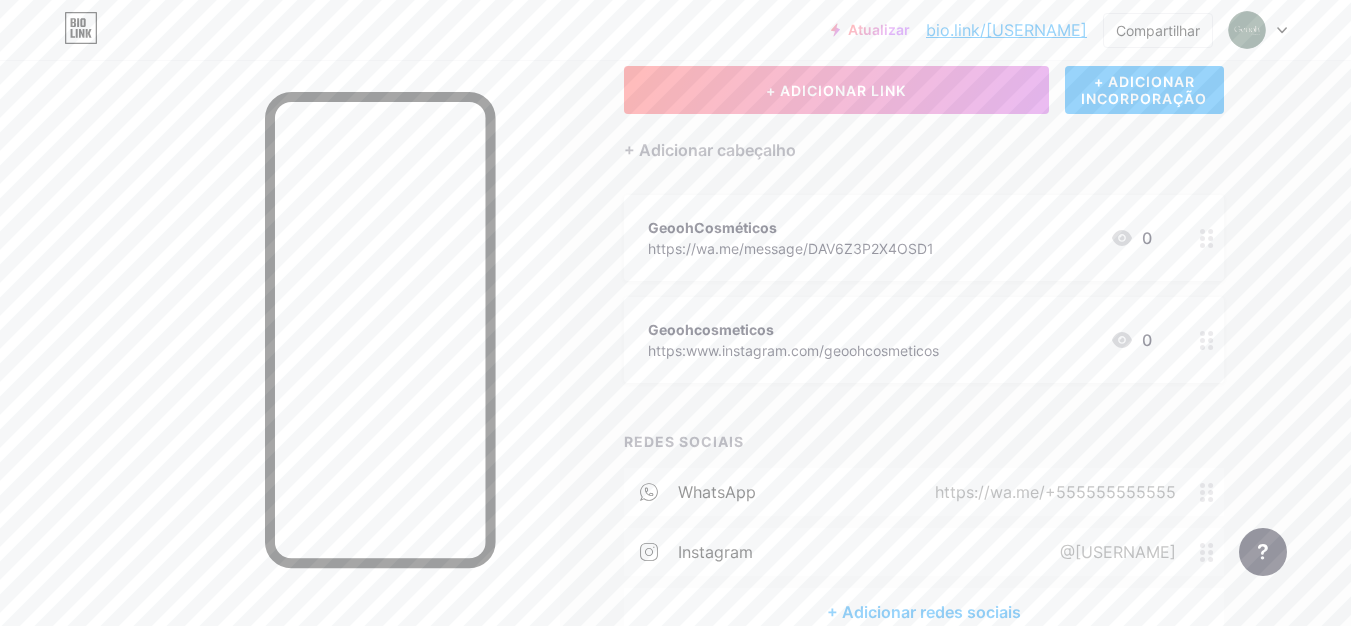 scroll, scrollTop: 160, scrollLeft: 0, axis: vertical 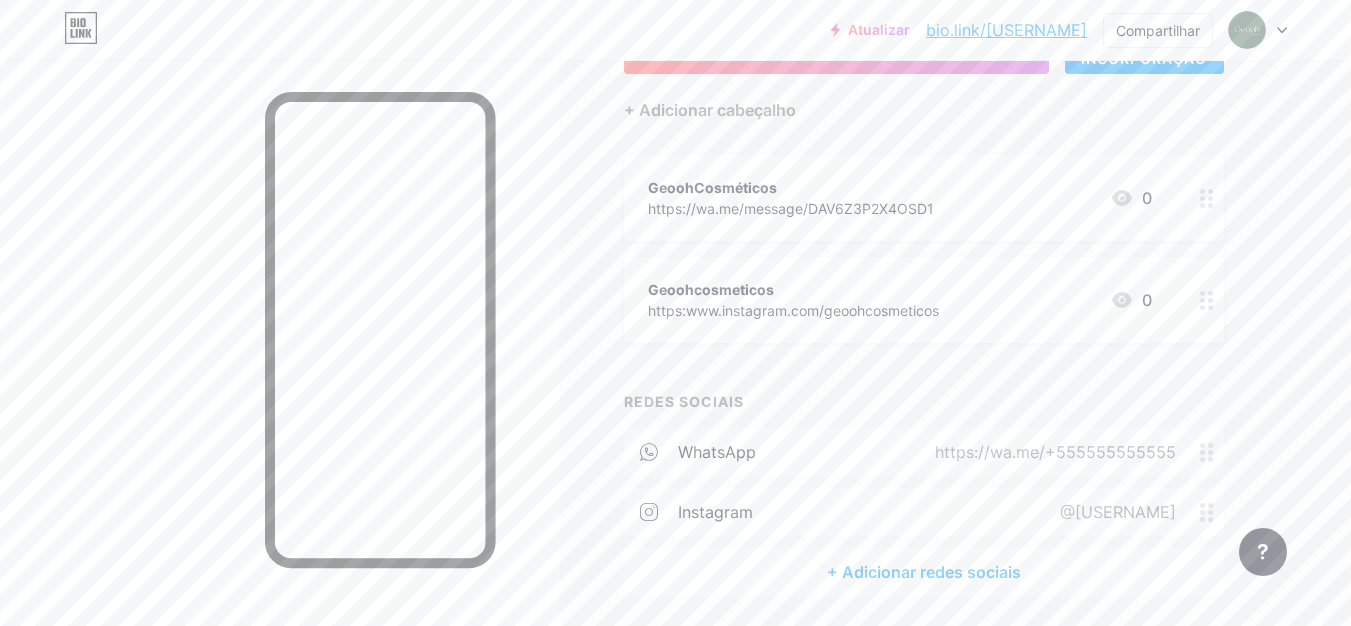 click 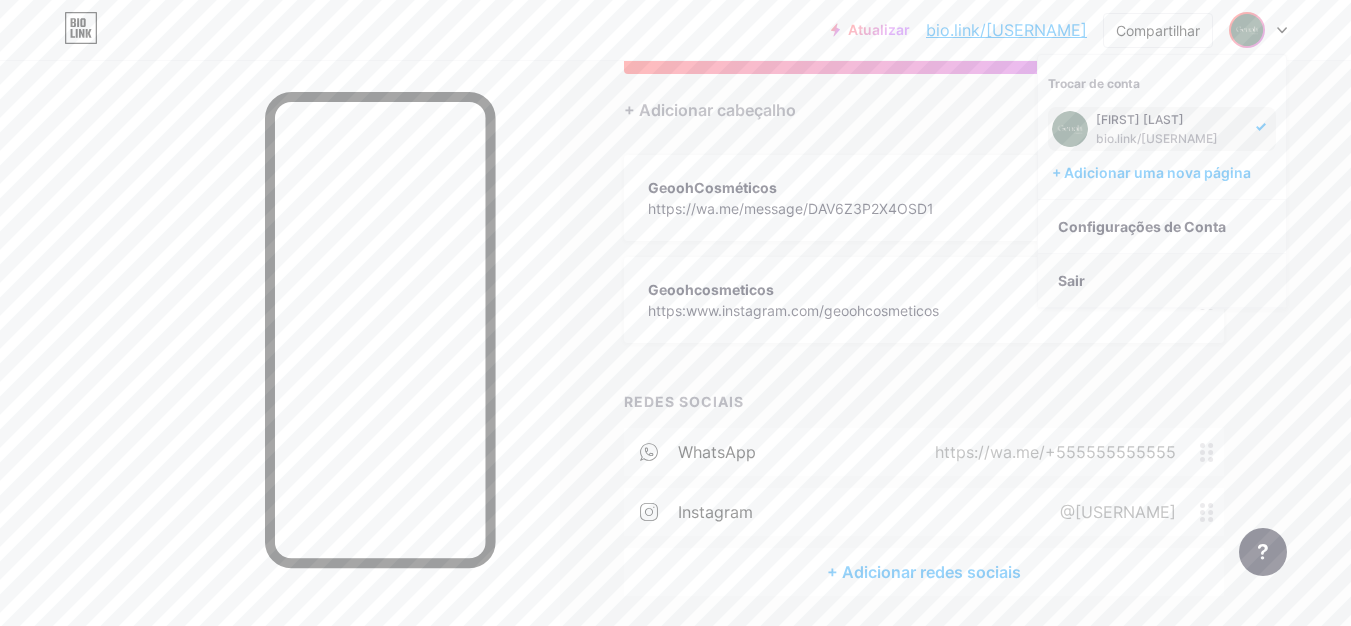click on "Sair" at bounding box center (1071, 280) 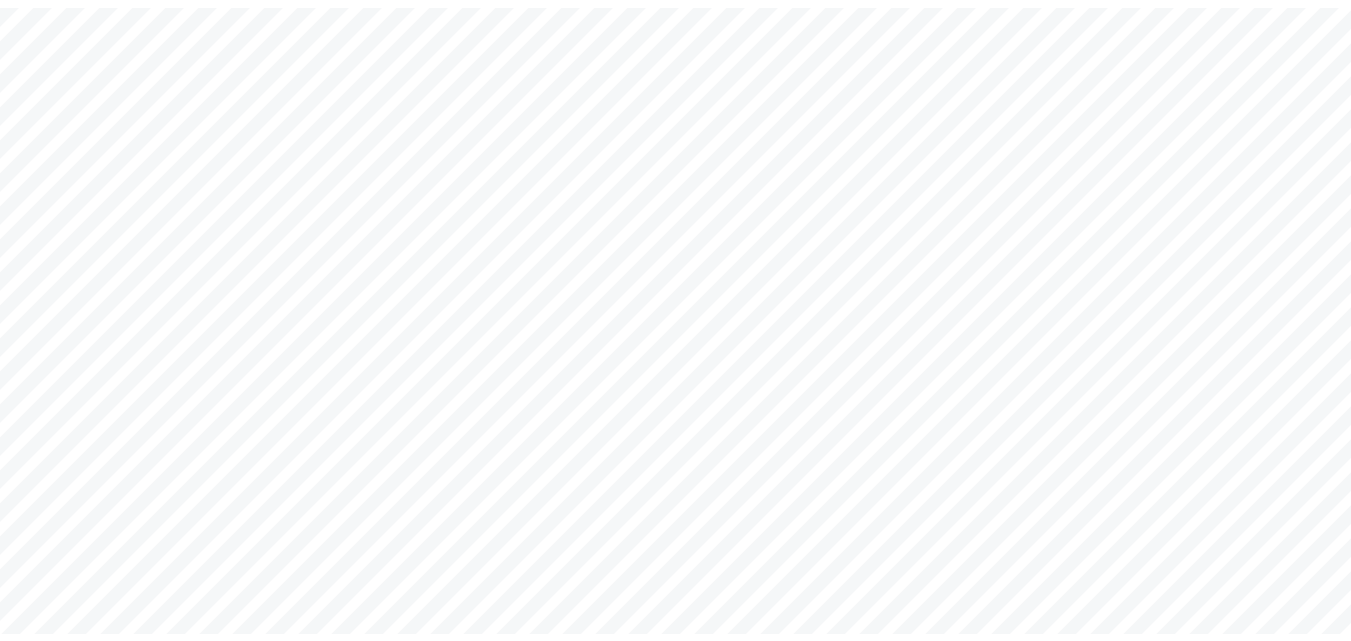 scroll, scrollTop: 0, scrollLeft: 0, axis: both 